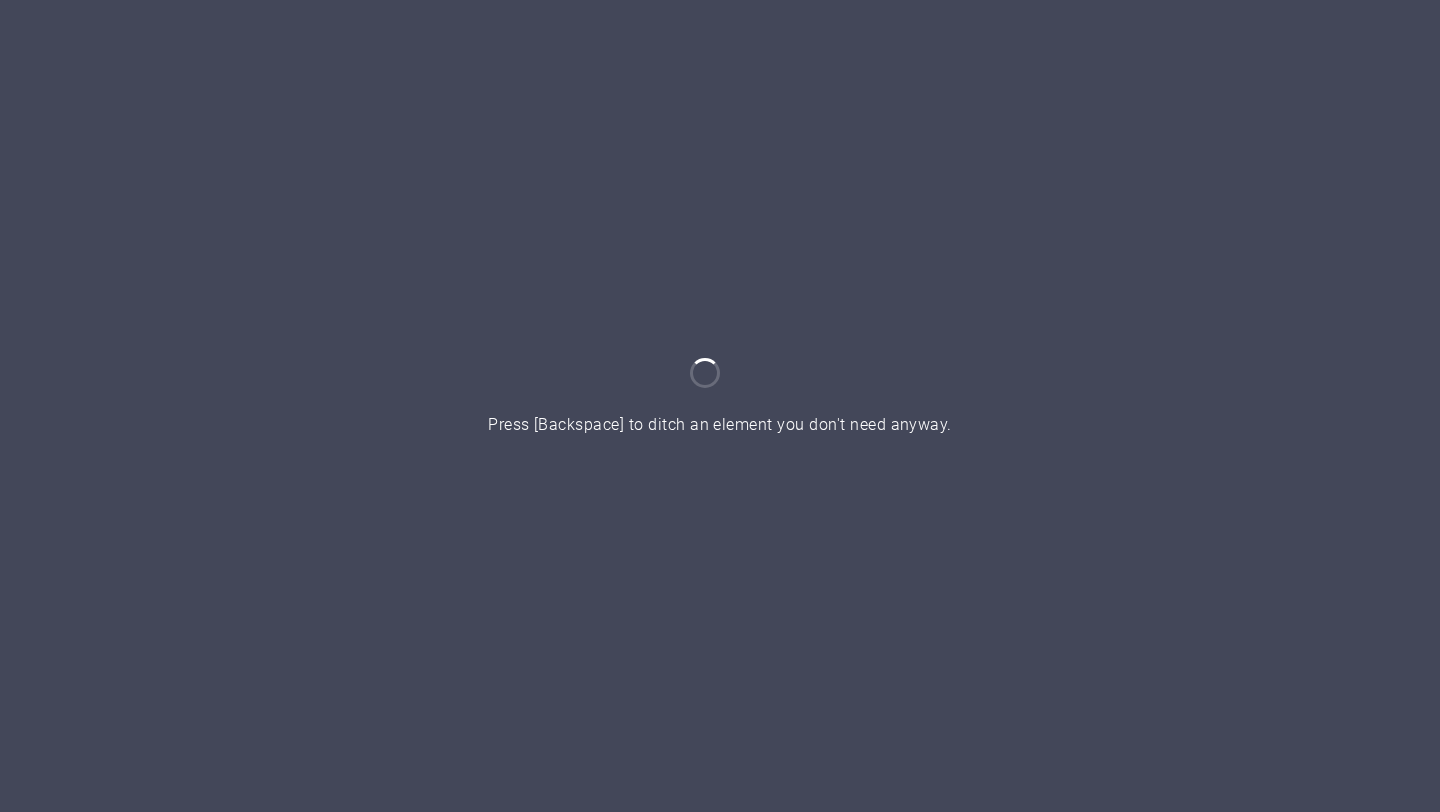 scroll, scrollTop: 0, scrollLeft: 0, axis: both 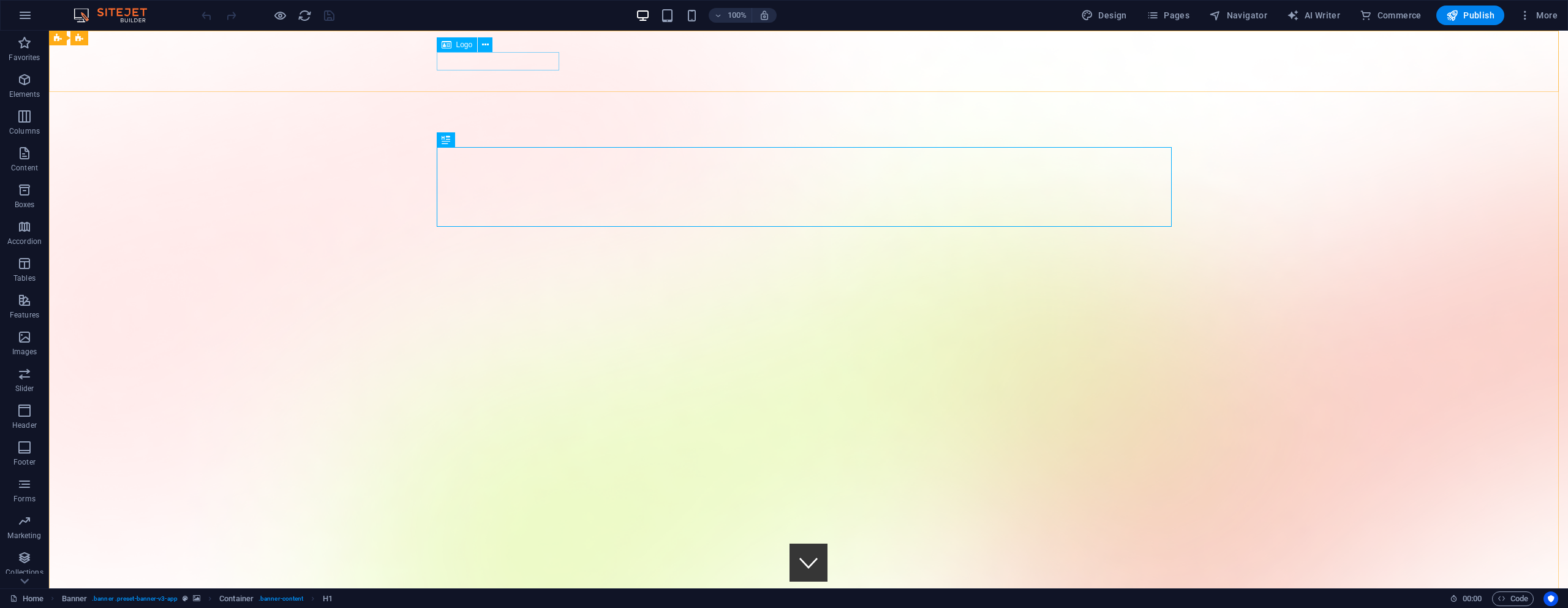 click at bounding box center [447, 45] 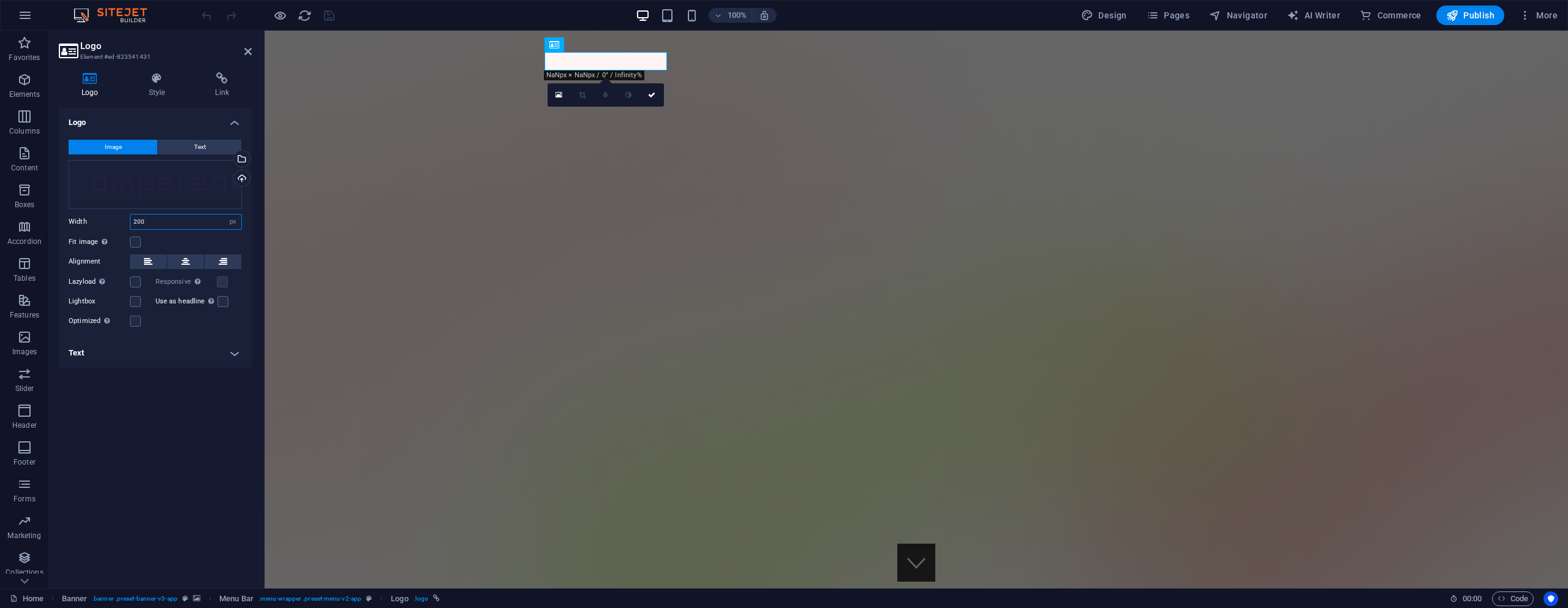 click on "200" at bounding box center [186, 222] 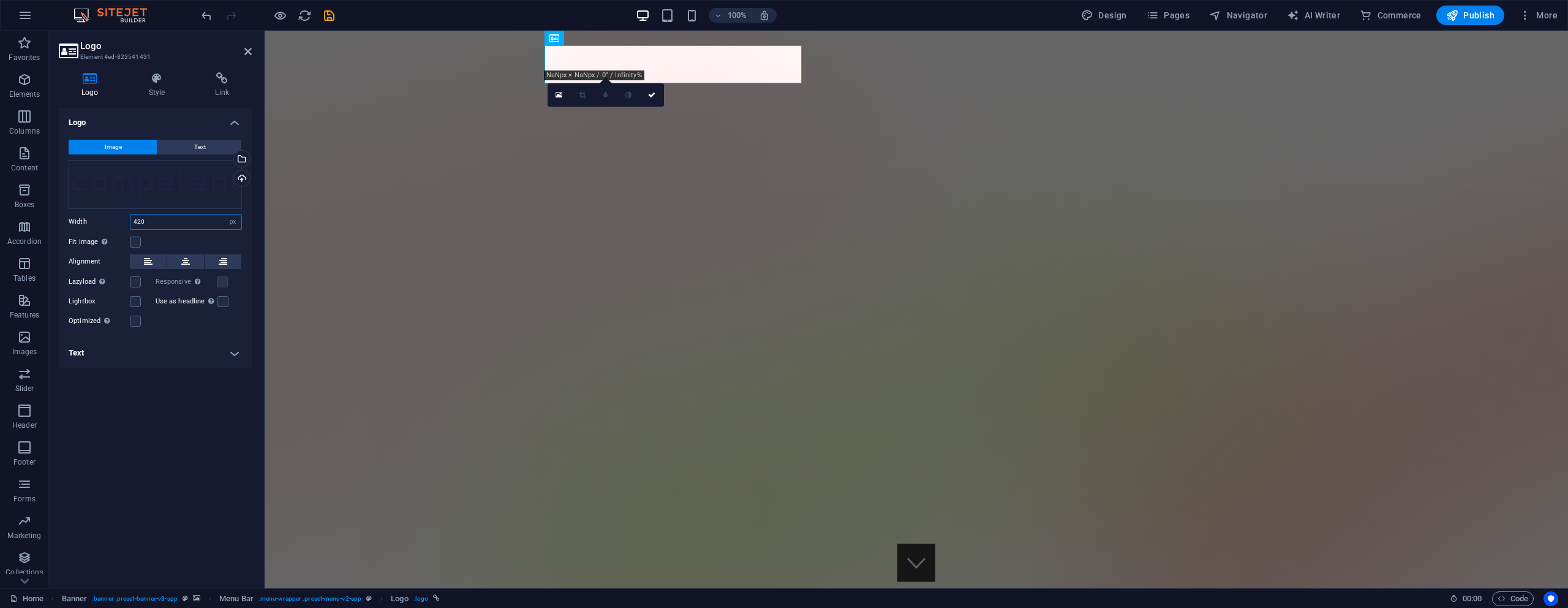click on "420" at bounding box center (186, 222) 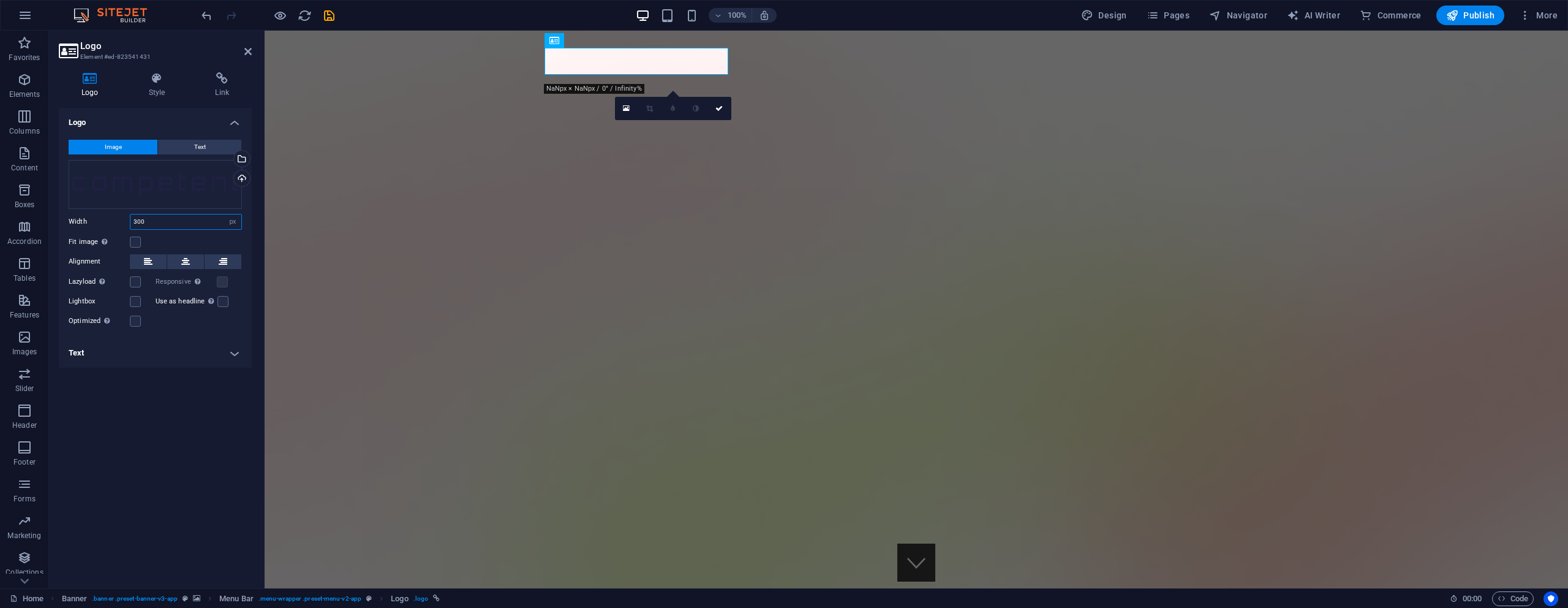 type on "300" 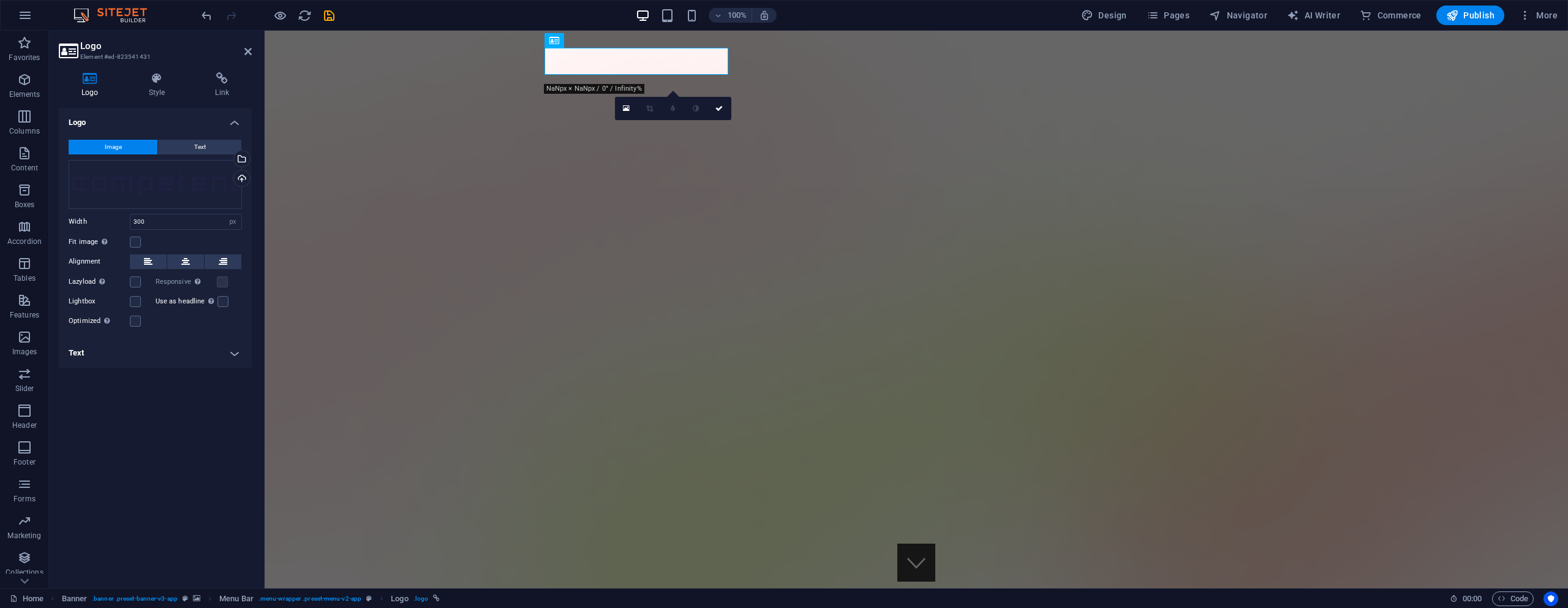 click on "Text" at bounding box center (155, 353) 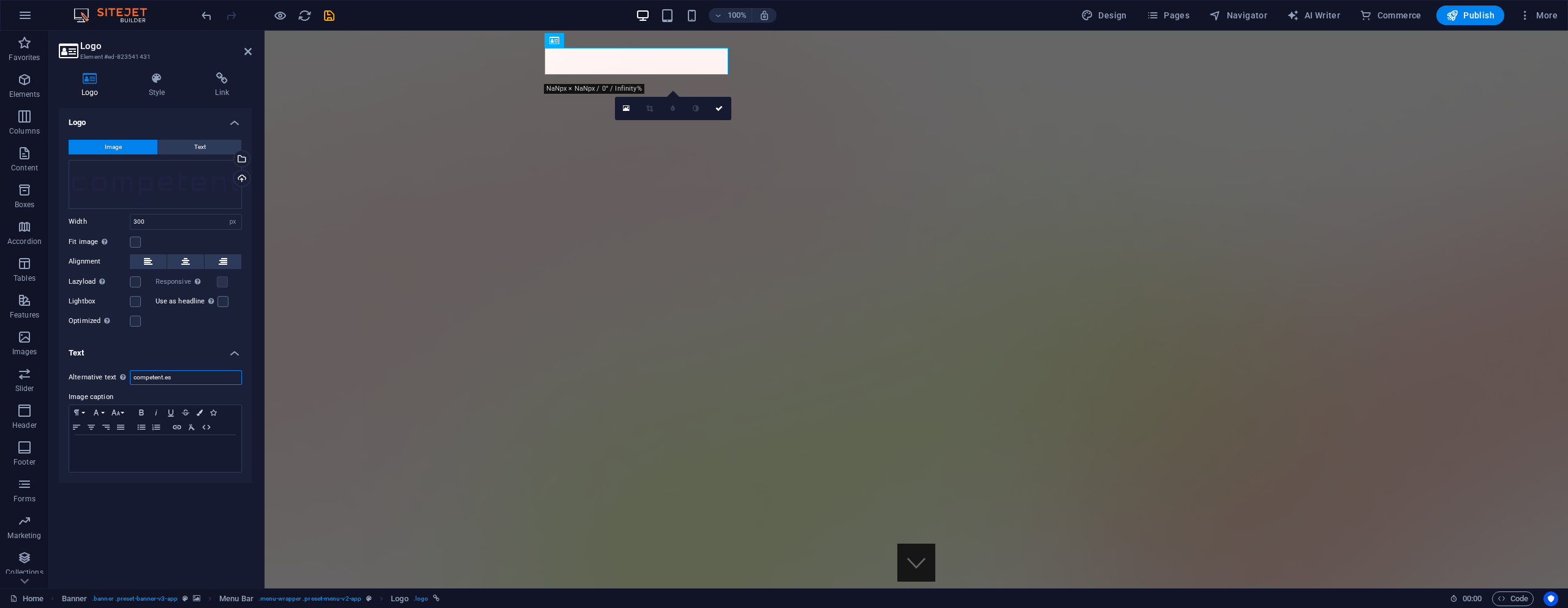 click on "competent.es" at bounding box center [186, 378] 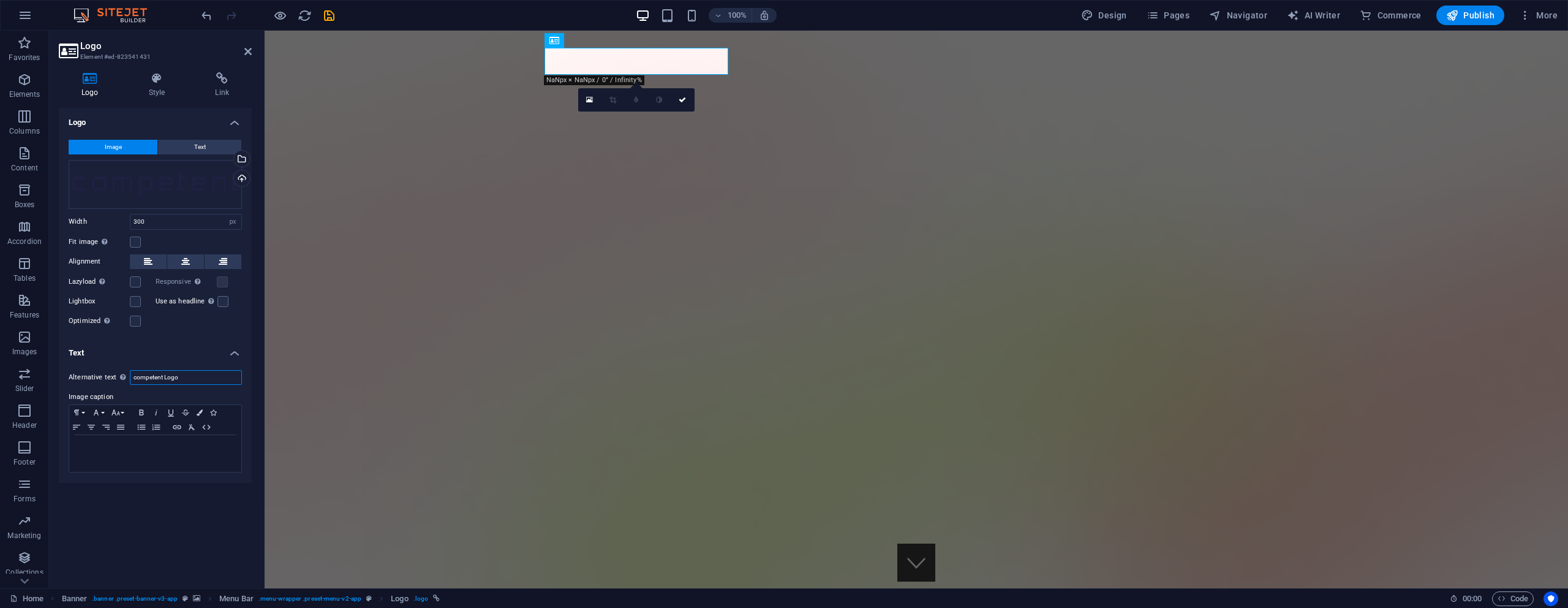 type on "competent Logo" 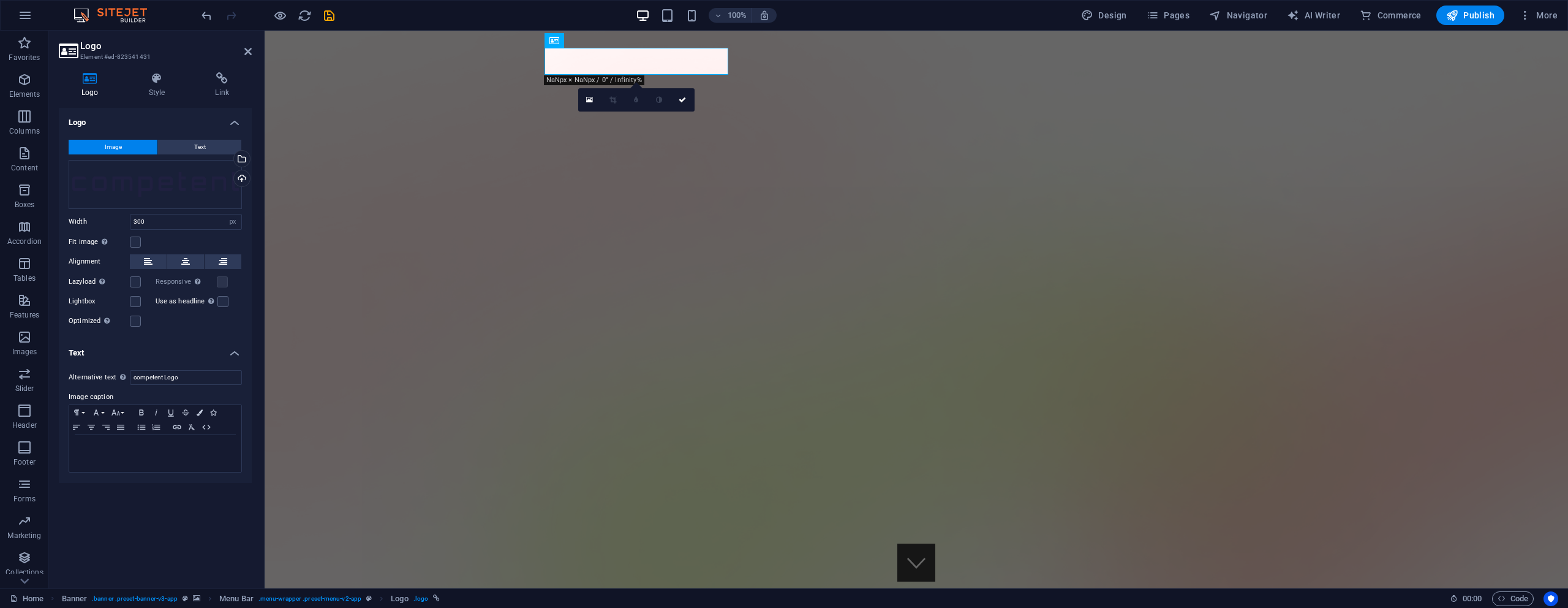click on "Image Text Drag files here, click to choose files or select files from Files or our free stock photos & videos Select files from the file manager, stock photos, or upload file(s) Upload Width 300 Default auto px rem % em vh vw Fit image Automatically fit image to a fixed width and height Height Default auto px Alignment Lazyload Loading images after the page loads improves page speed. Responsive Automatically load retina image and smartphone optimized sizes. Lightbox Use as headline The image will be wrapped in an H1 headline tag. Useful for giving alternative text the weight of an H1 headline, e.g. for the logo. Leave unchecked if uncertain. Optimized Images are compressed to improve page speed. Position Direction Custom X offset 50 px rem % vh vw Y offset 50 px rem % vh vw Edit design" at bounding box center [155, 234] 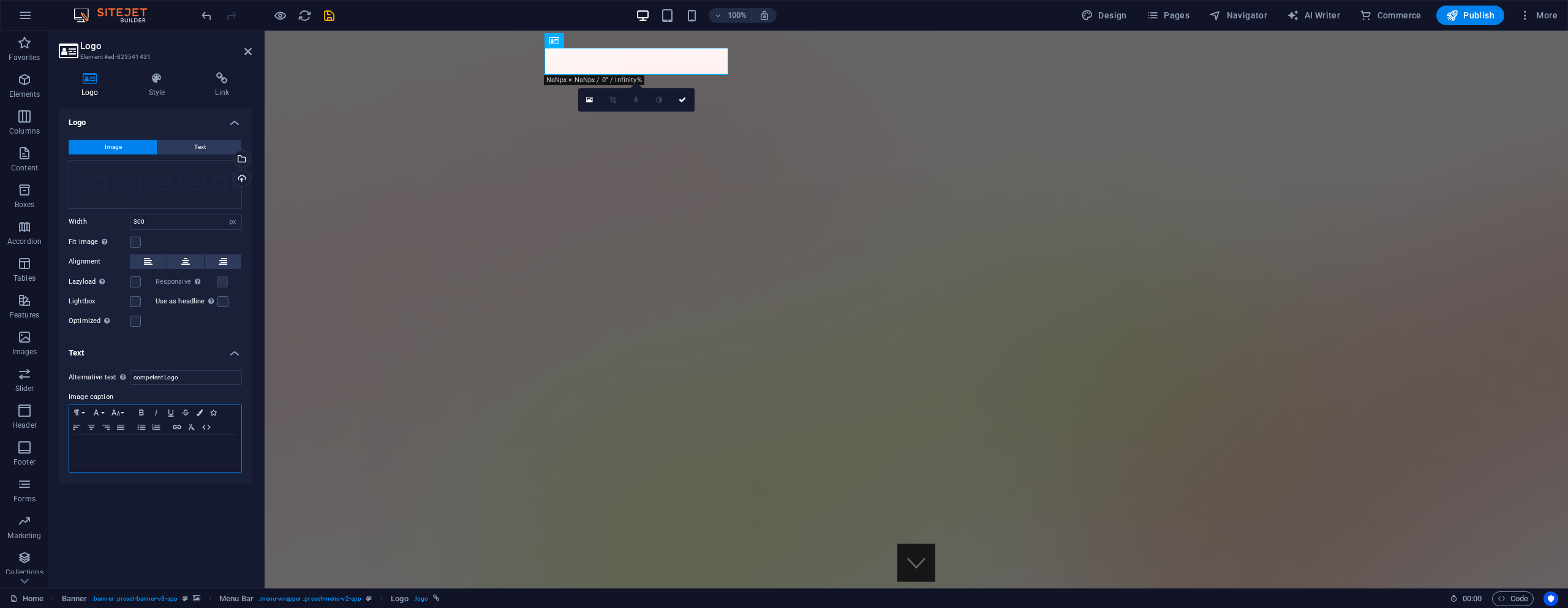 click at bounding box center (155, 454) 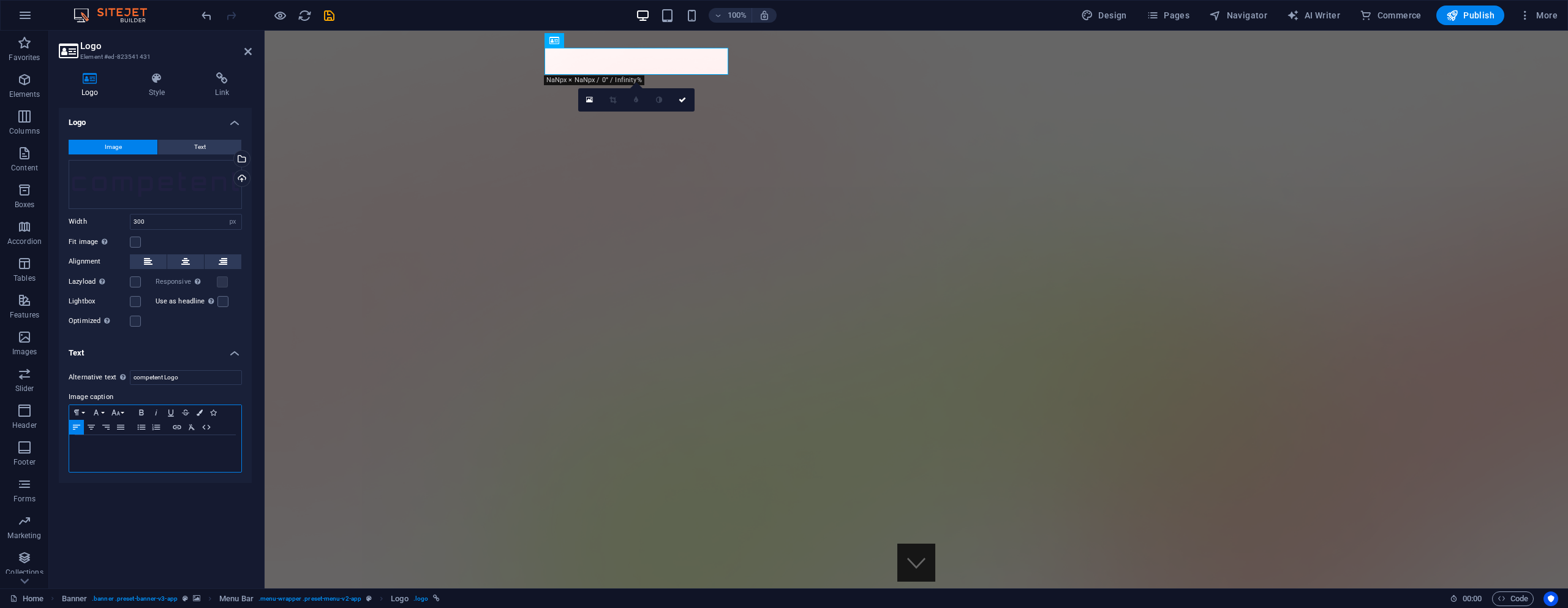 type 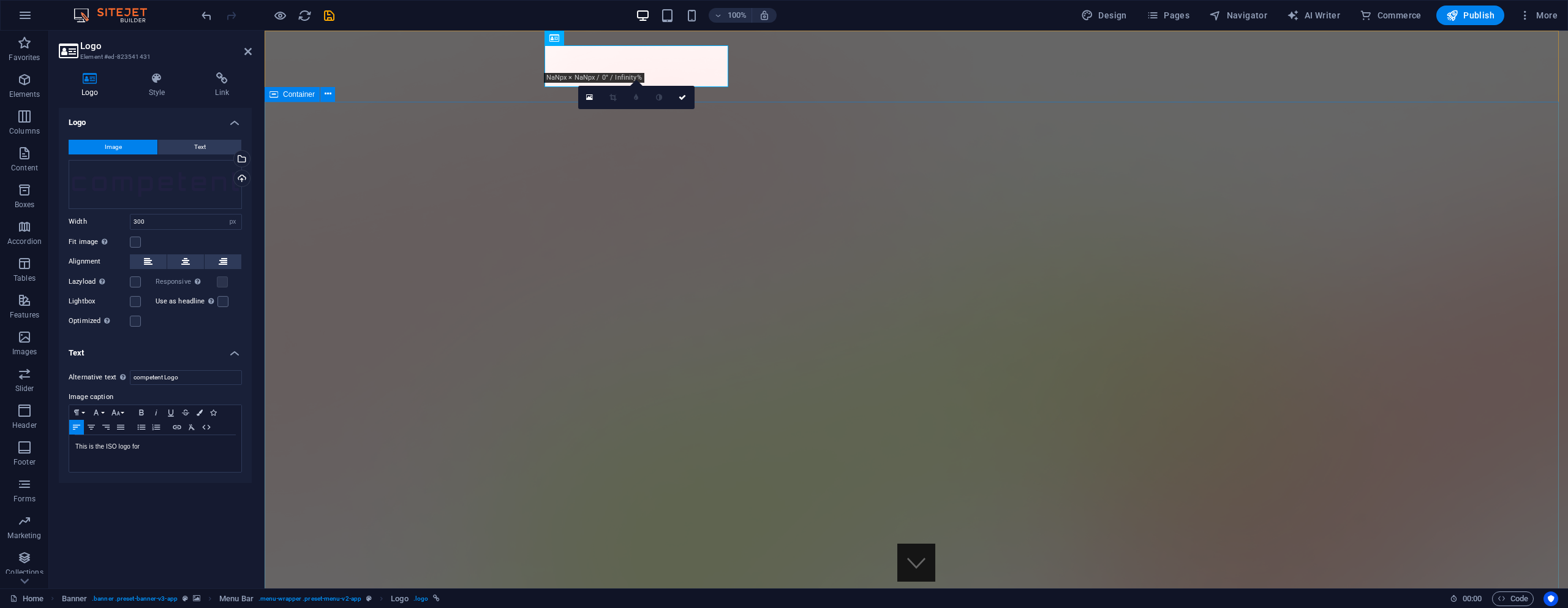 click on "Version 2.0 is here AI, Engeniers & Funding for Automation Lorem ipsum dolor sit amet, consectetur adipiscing elit, sed do eiusmod tempor incididunt ut labore et dolore magna aliqua. Download App" at bounding box center (916, 1491) 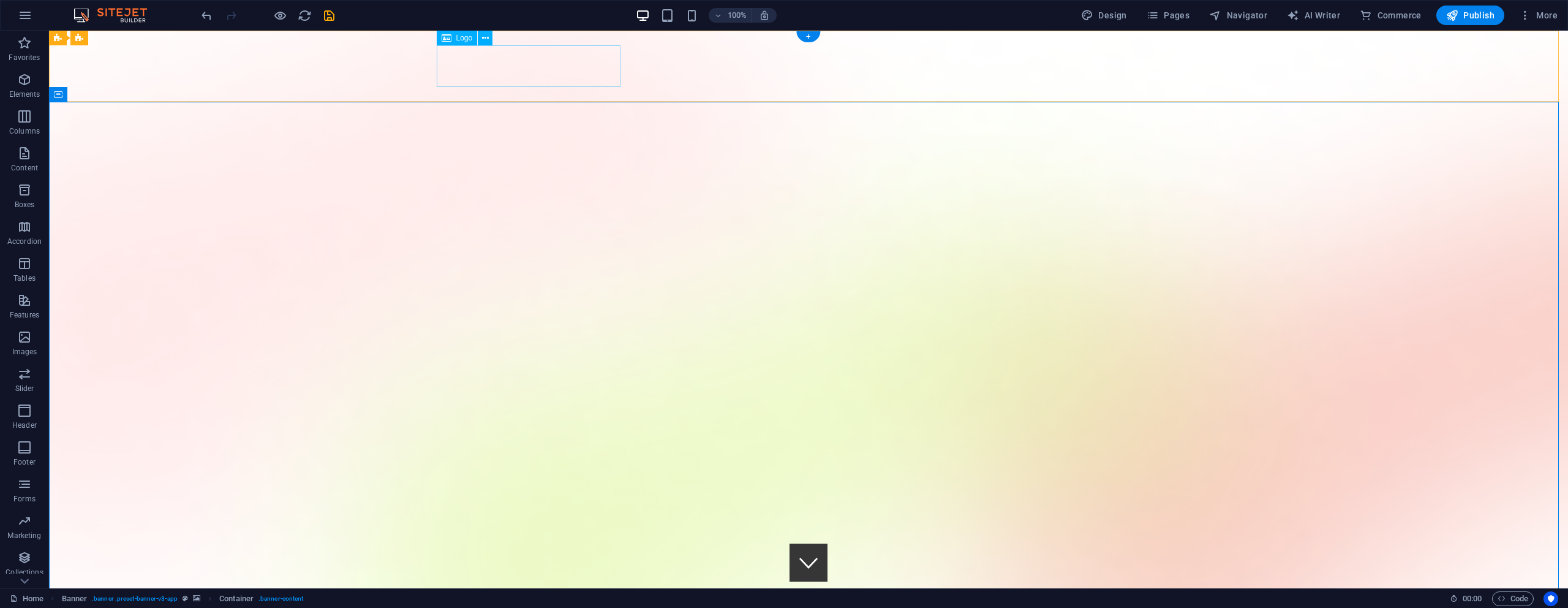 click on "This is the ISO logo for" at bounding box center (809, 981) 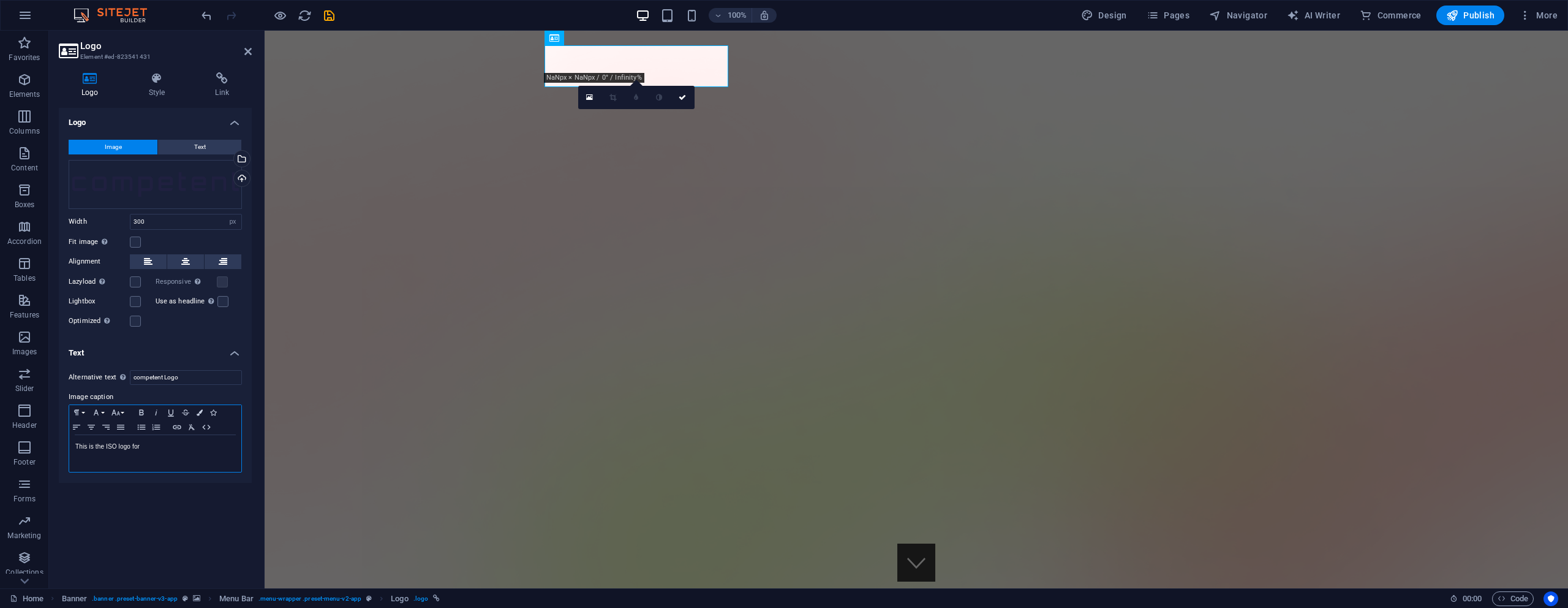 click on "This is the ISO logo for" at bounding box center (155, 447) 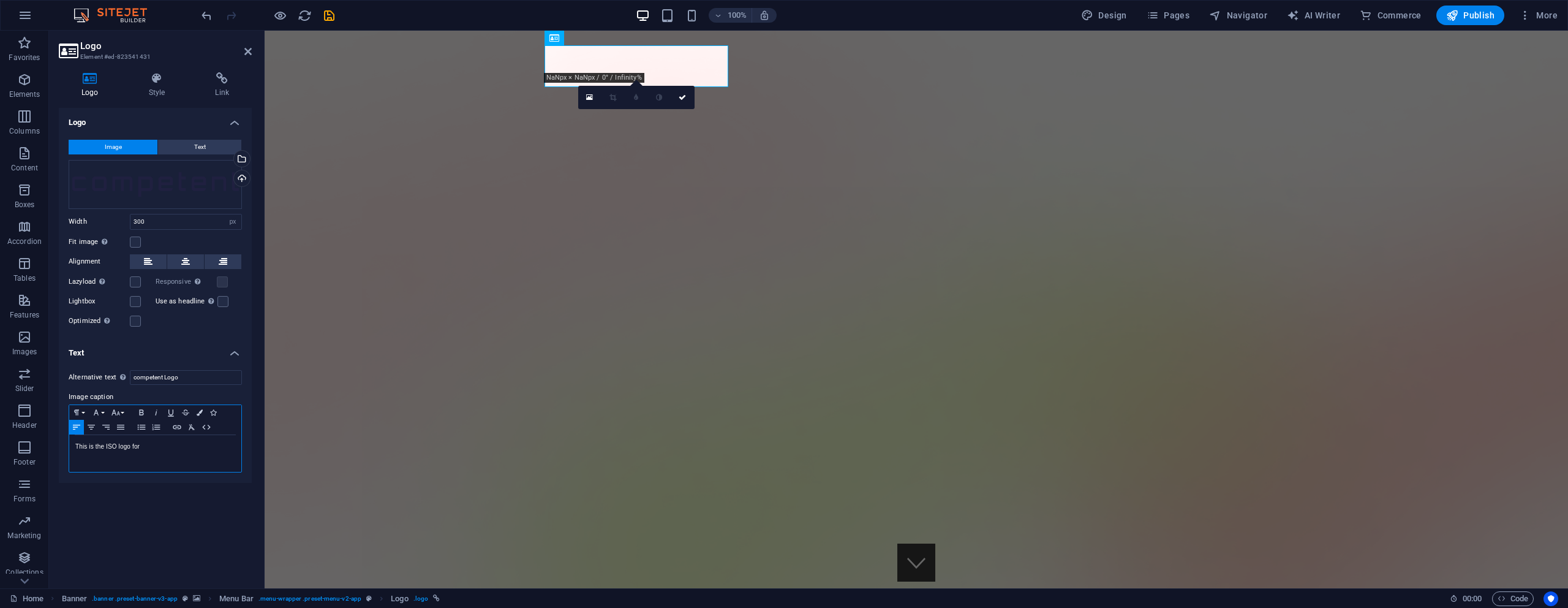 click on "This is the ISO logo for" at bounding box center [155, 447] 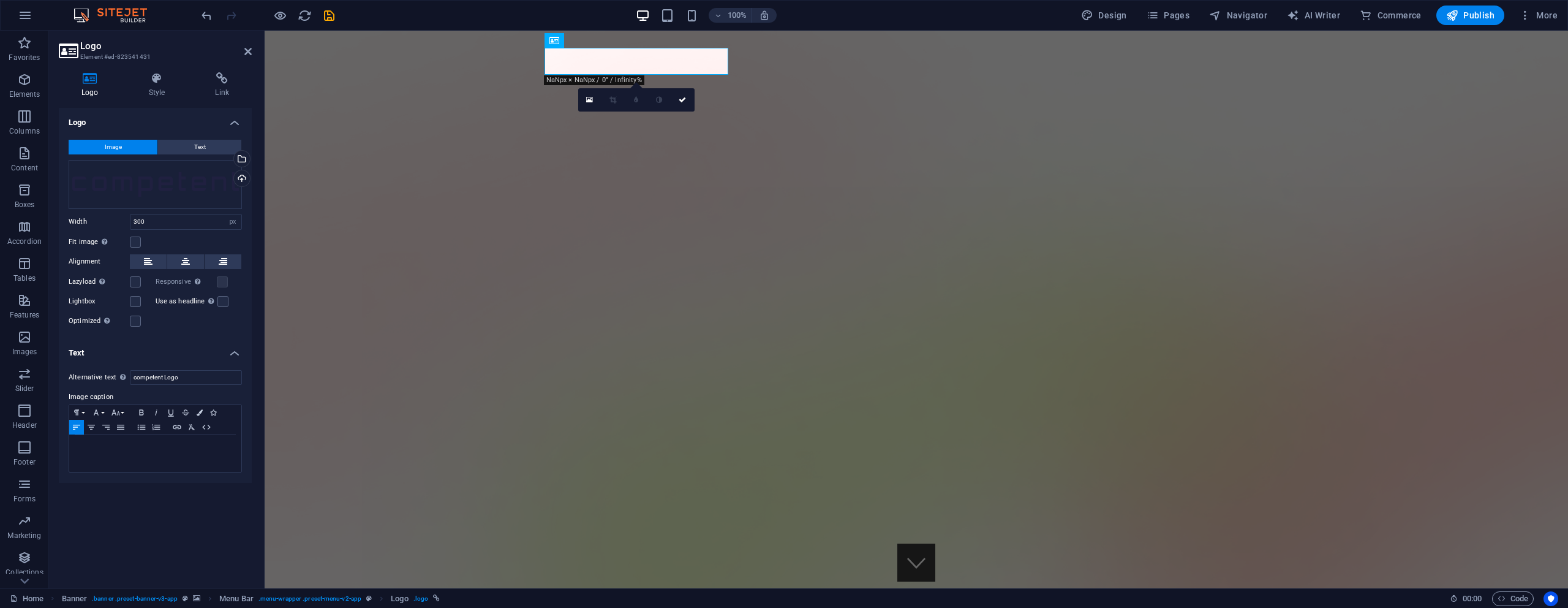 click on "Text" at bounding box center [155, 349] 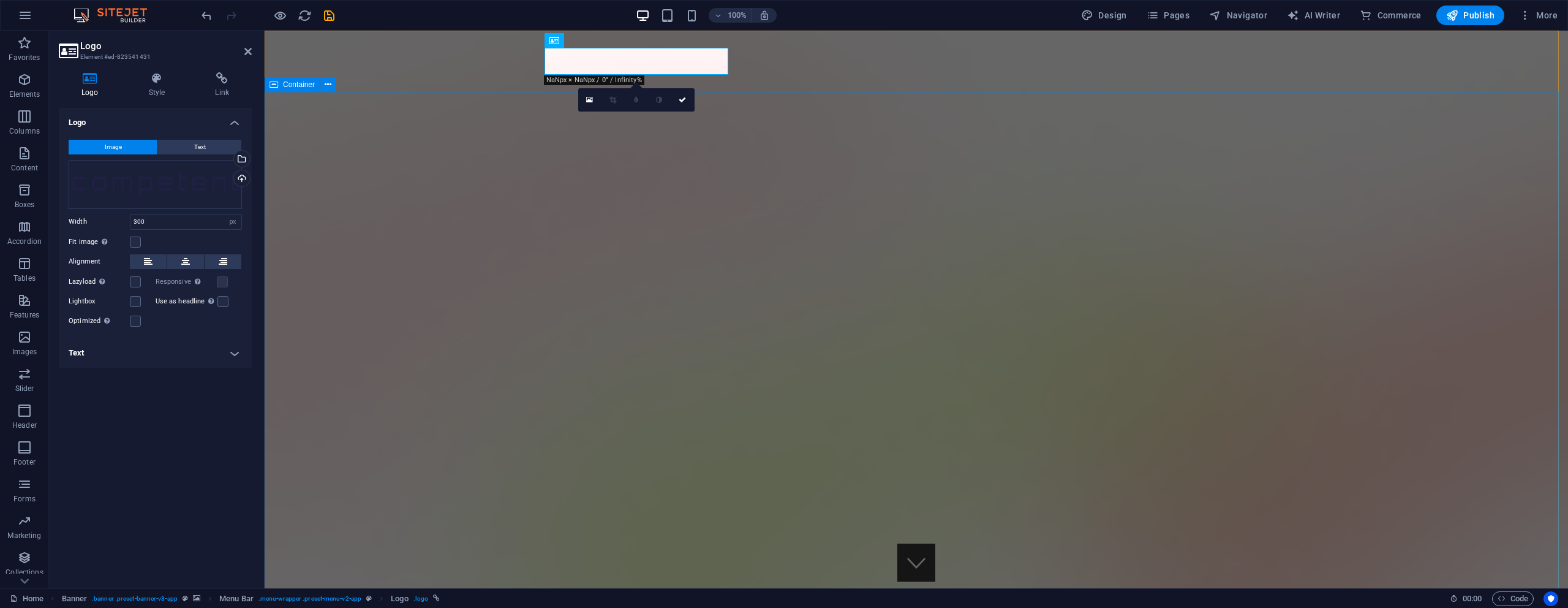 click on "Version 2.0 is here AI, Engeniers & Funding for Automation Lorem ipsum dolor sit amet, consectetur adipiscing elit, sed do eiusmod tempor incididunt ut labore et dolore magna aliqua. Download App" at bounding box center (916, 1466) 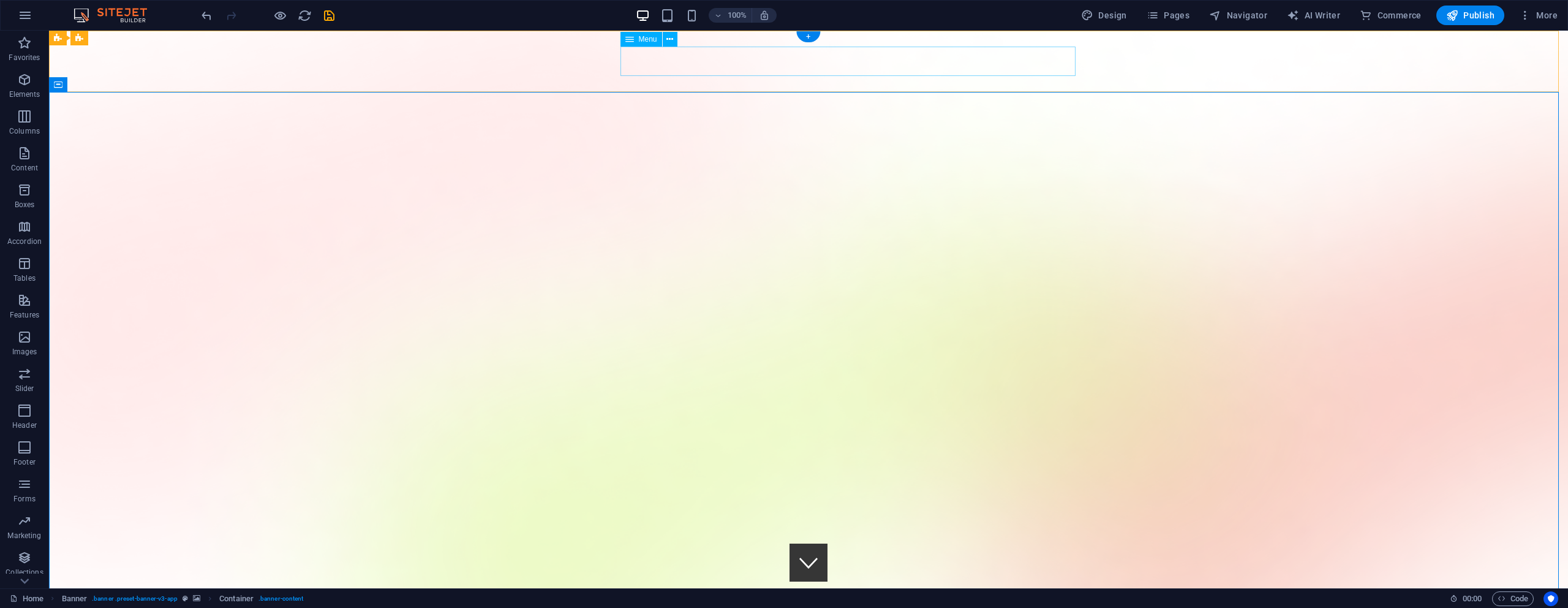 click on "Features Pricing Blog Contact" at bounding box center (809, 992) 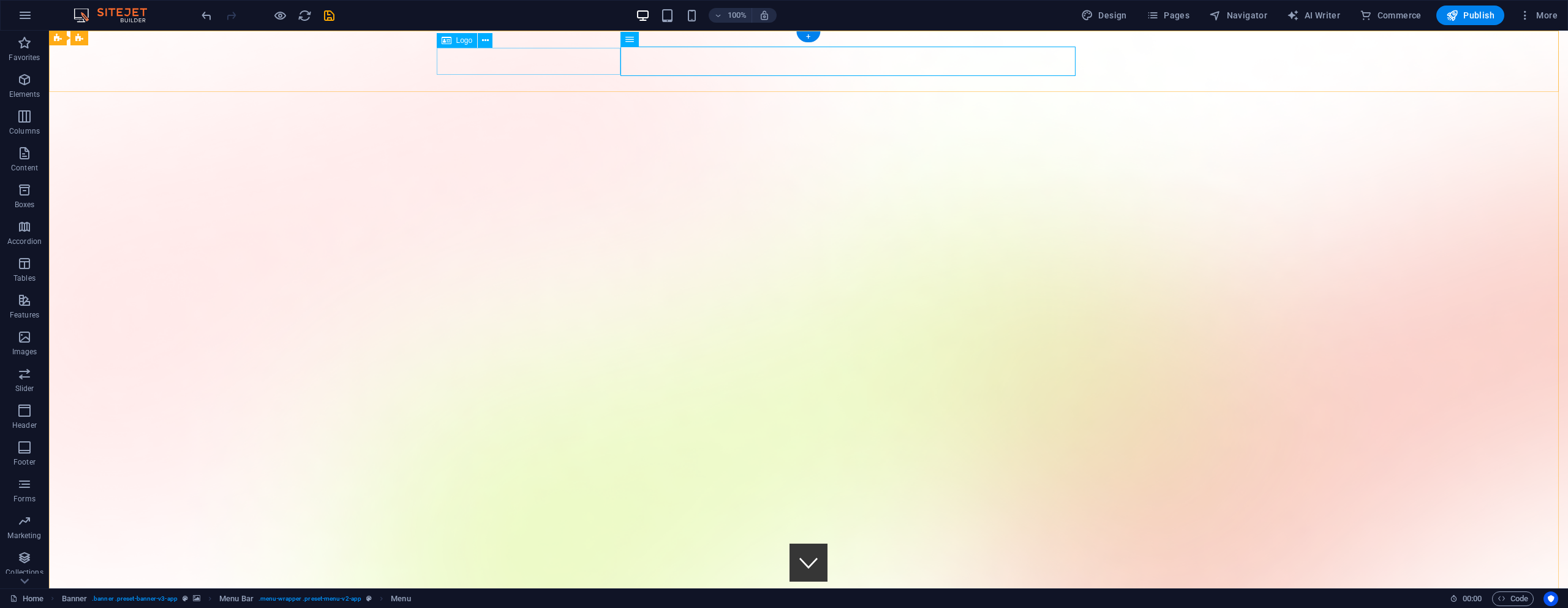 click at bounding box center (809, 963) 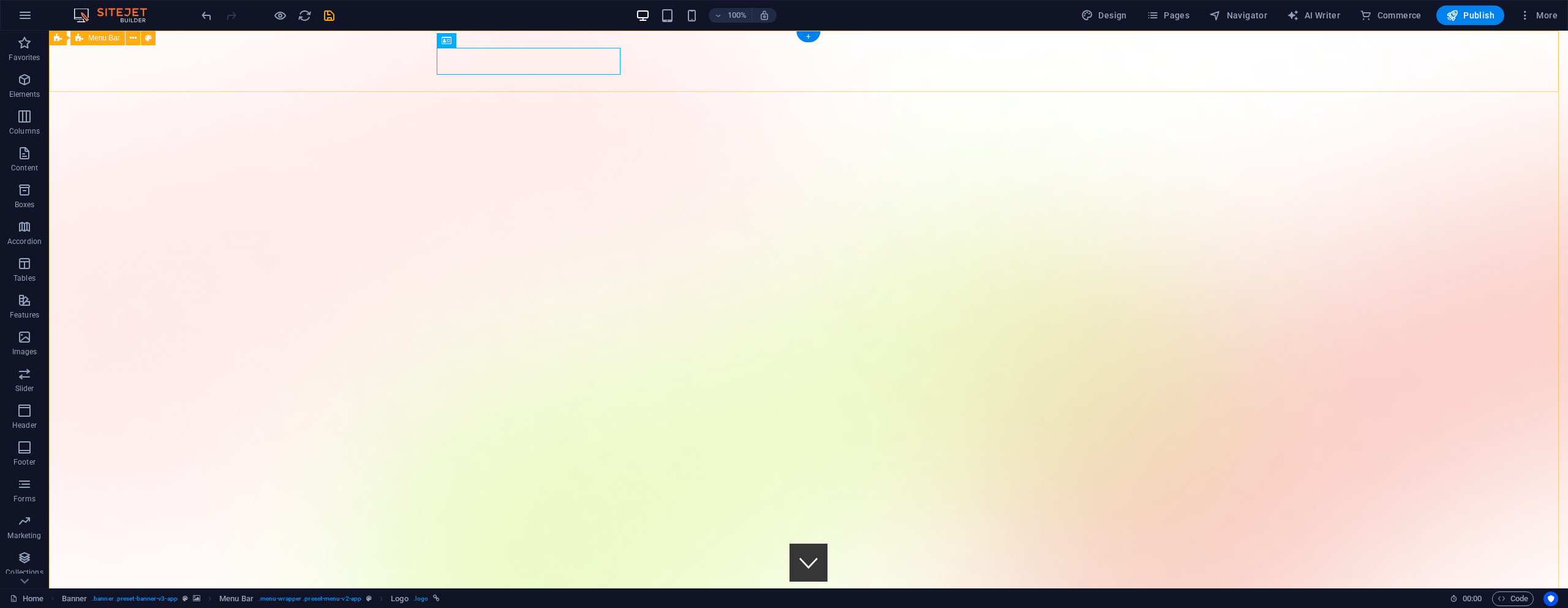 click on "Features Pricing Blog Contact Download App" at bounding box center (809, 994) 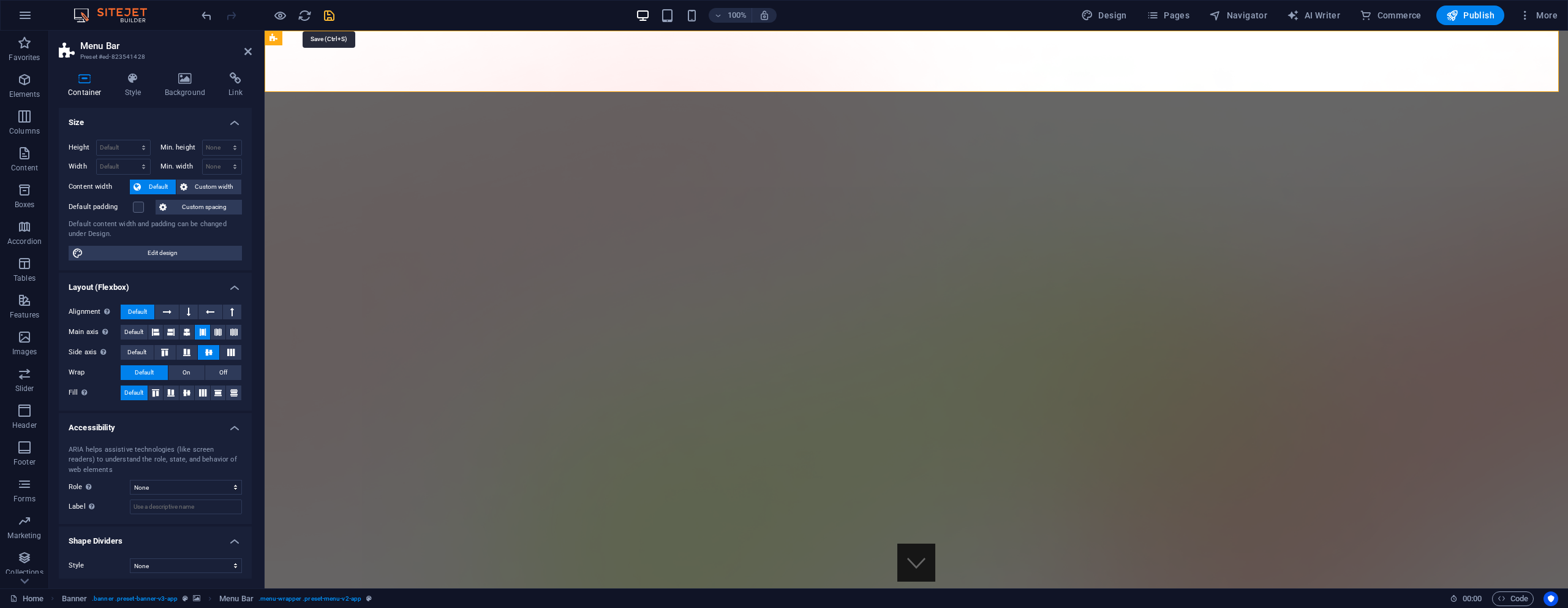 click at bounding box center (329, 15) 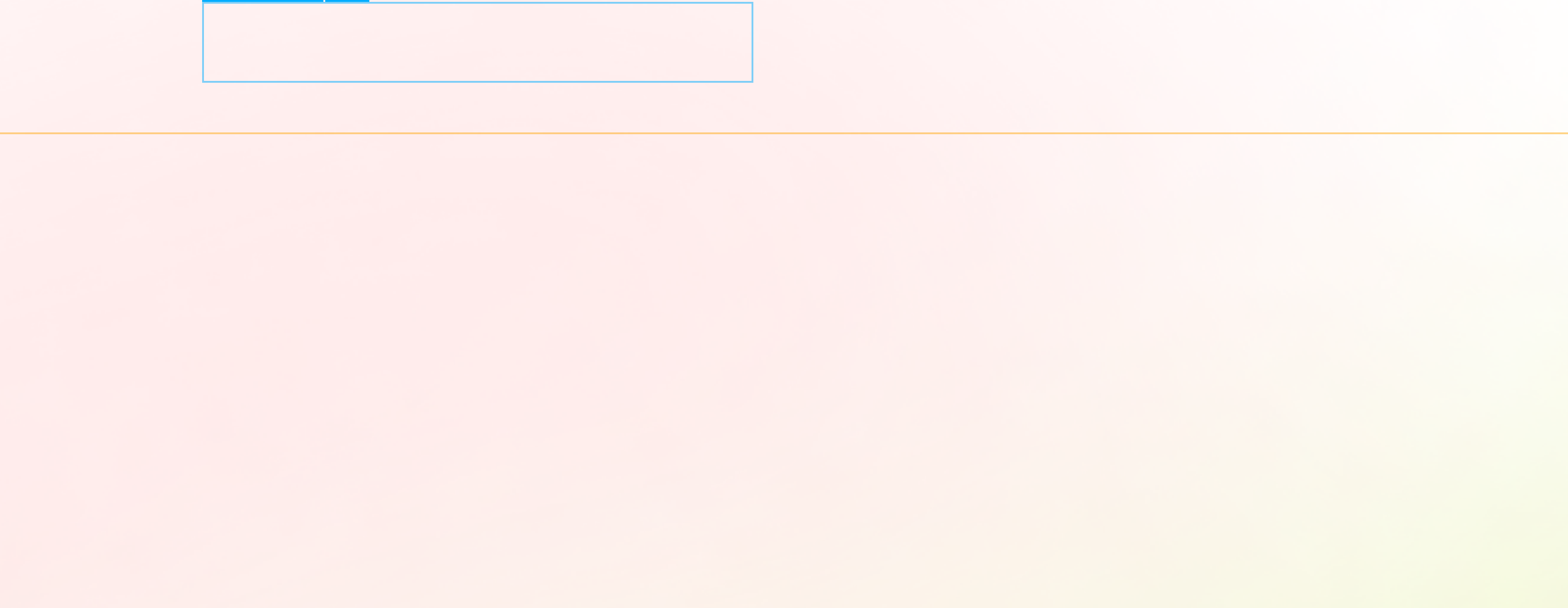 click on "Version 2.0 is here AI, Engeniers & Funding for Automation Lorem ipsum dolor sit amet, consectetur adipiscing elit, sed do eiusmod tempor incididunt ut labore et dolore magna aliqua. Download App" at bounding box center [-202, 1386] 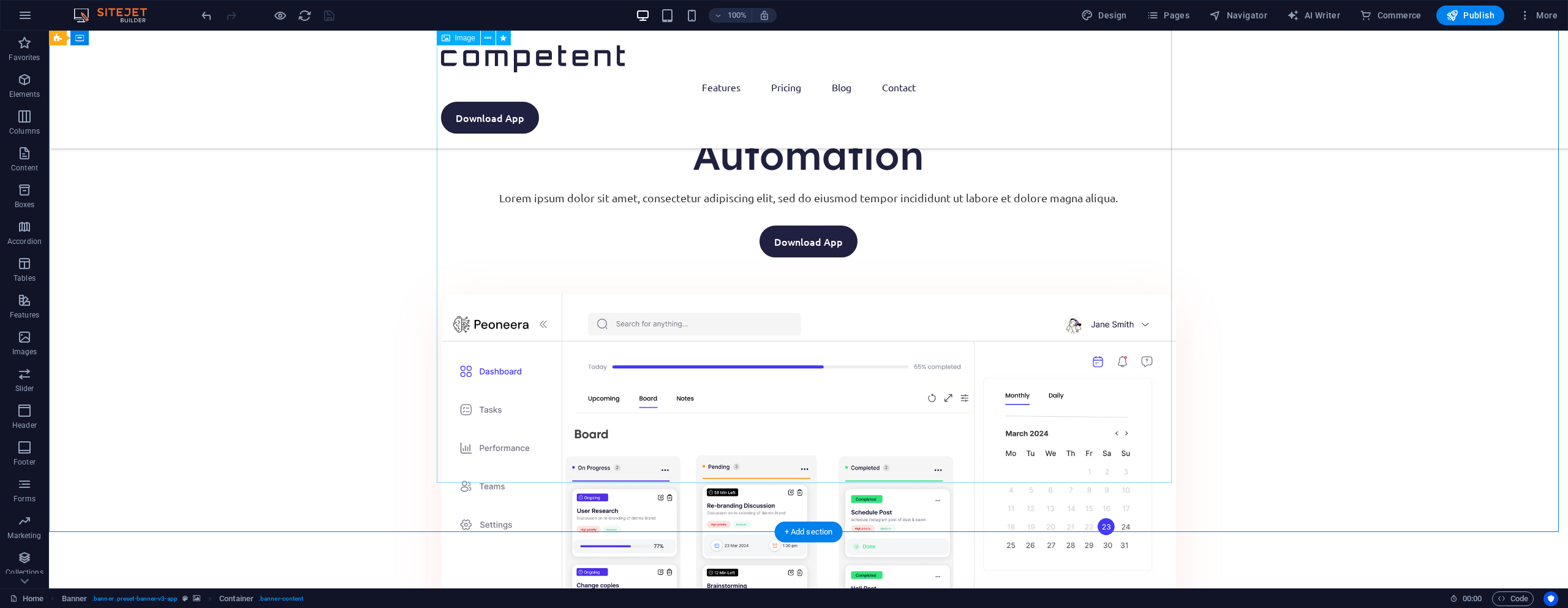 scroll, scrollTop: 0, scrollLeft: 0, axis: both 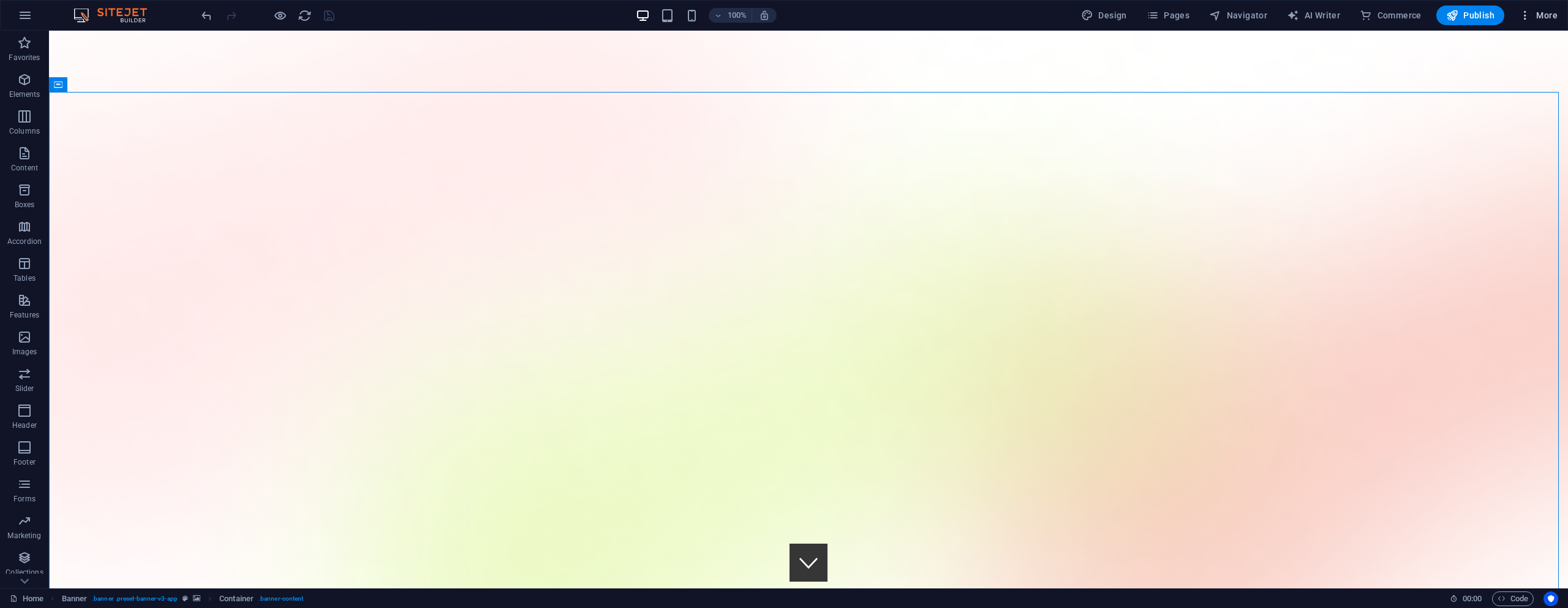 click on "More" at bounding box center (1538, 15) 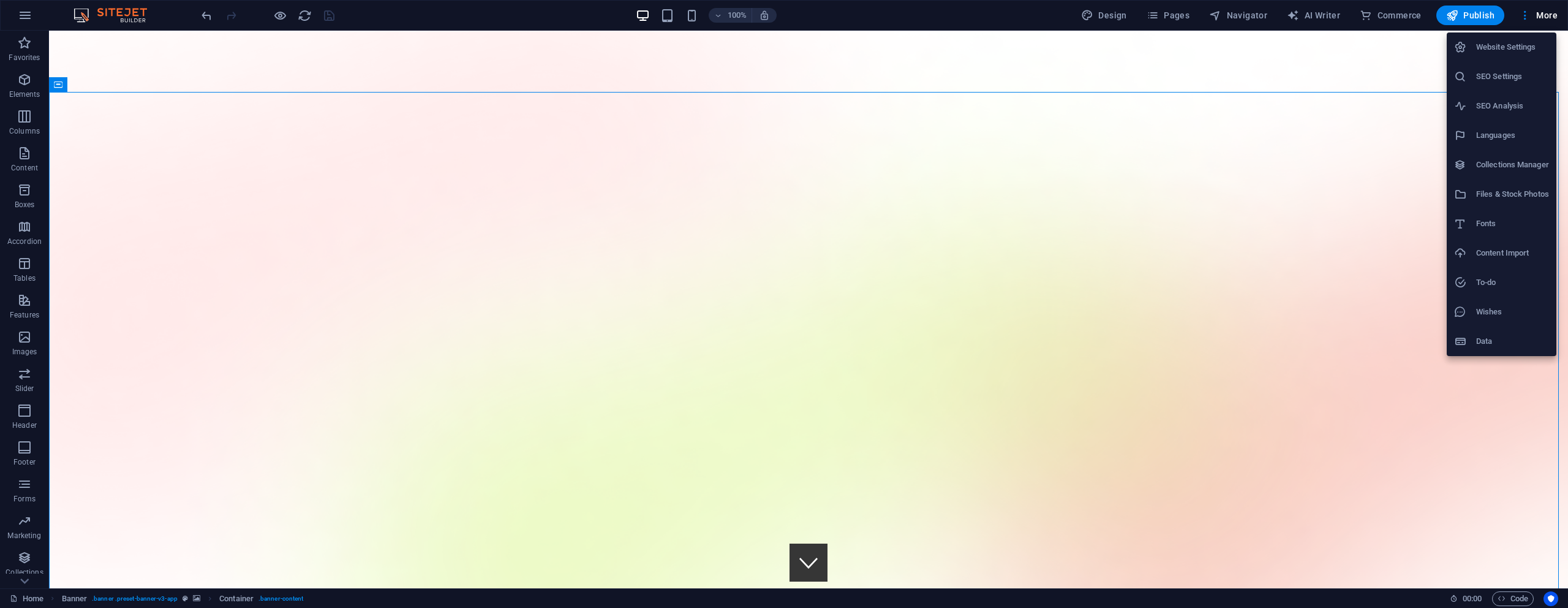 click on "Website Settings" at bounding box center [1512, 47] 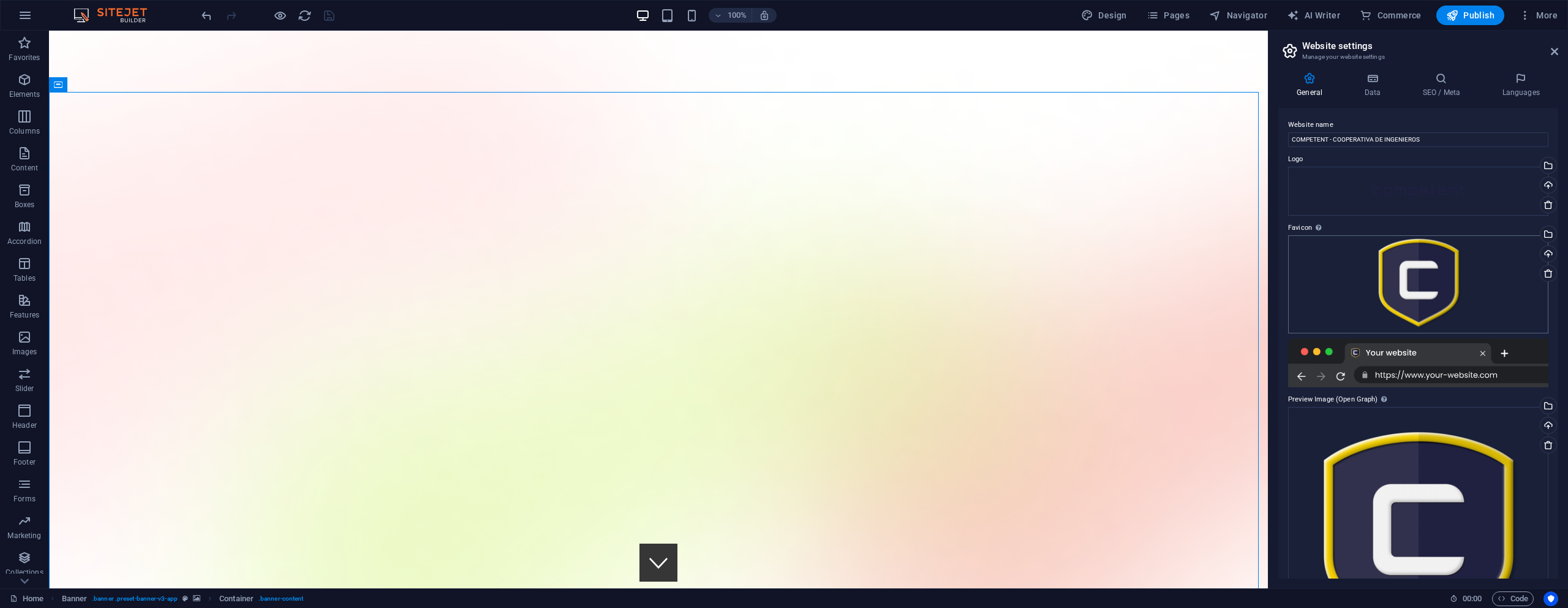 scroll, scrollTop: 83, scrollLeft: 0, axis: vertical 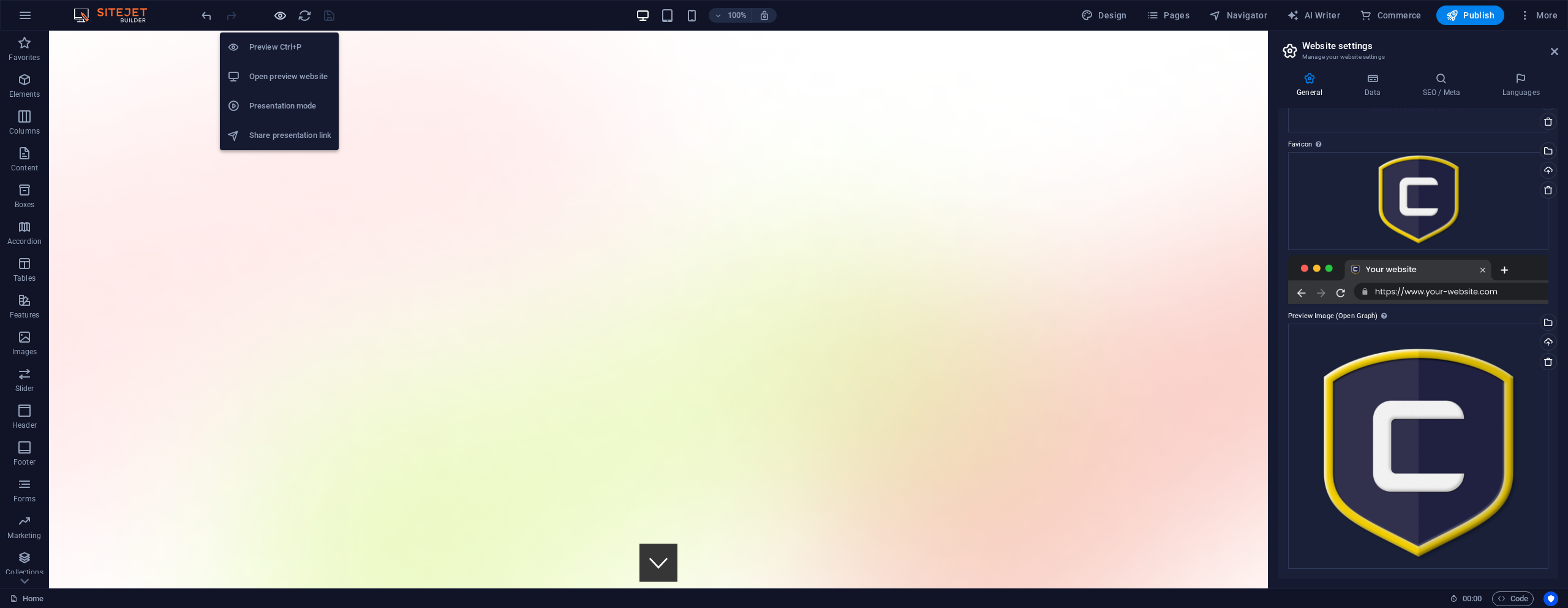 click at bounding box center [280, 15] 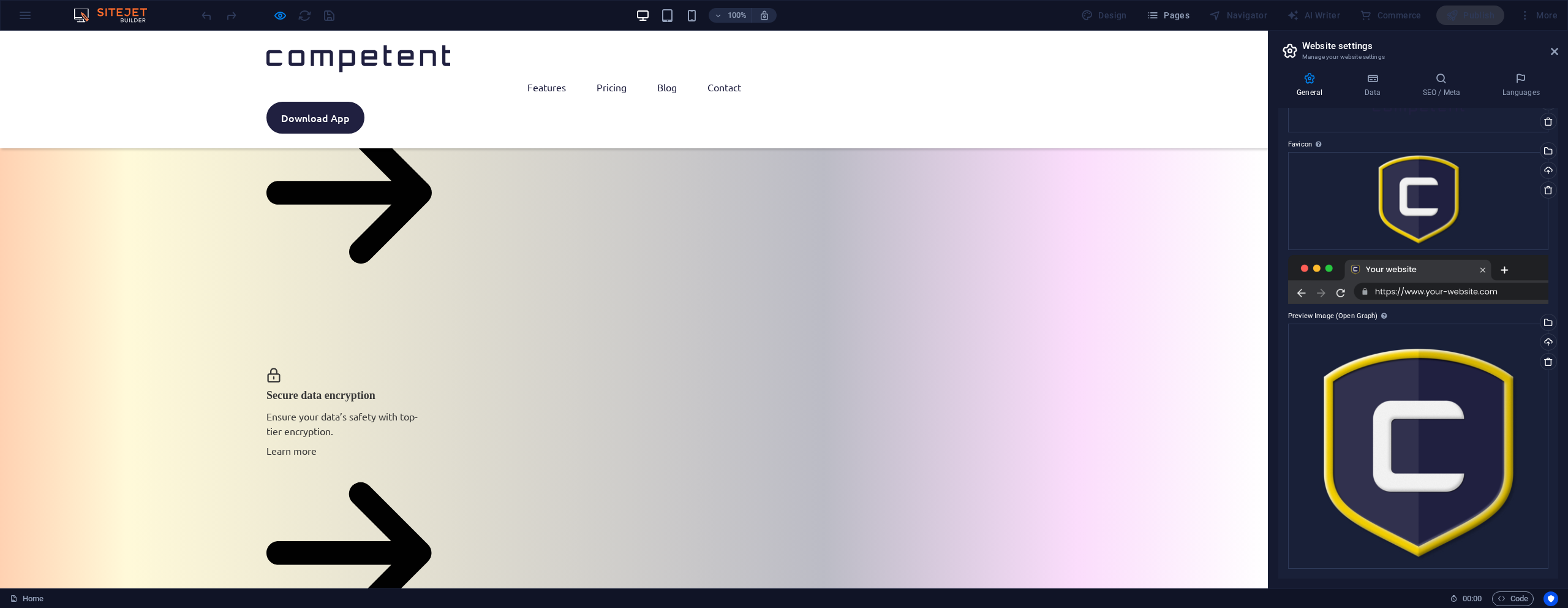 scroll, scrollTop: 2439, scrollLeft: 0, axis: vertical 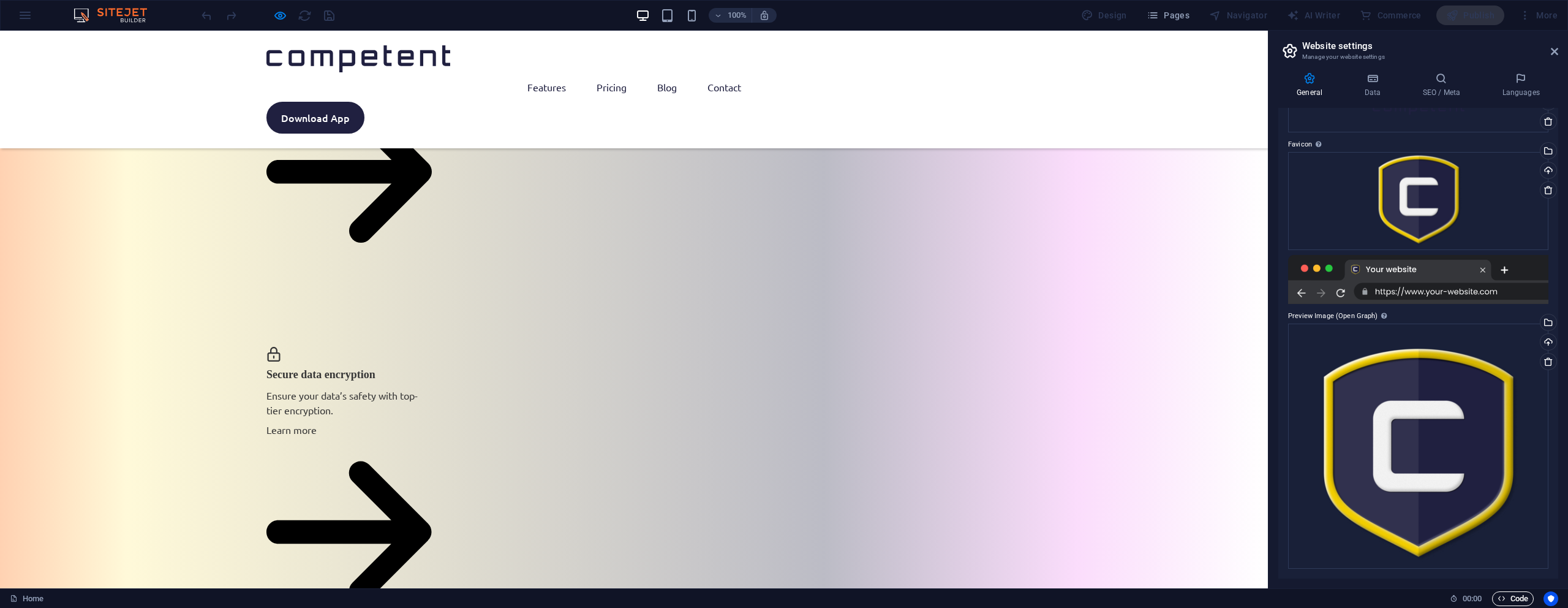 click on "Code" at bounding box center (1513, 599) 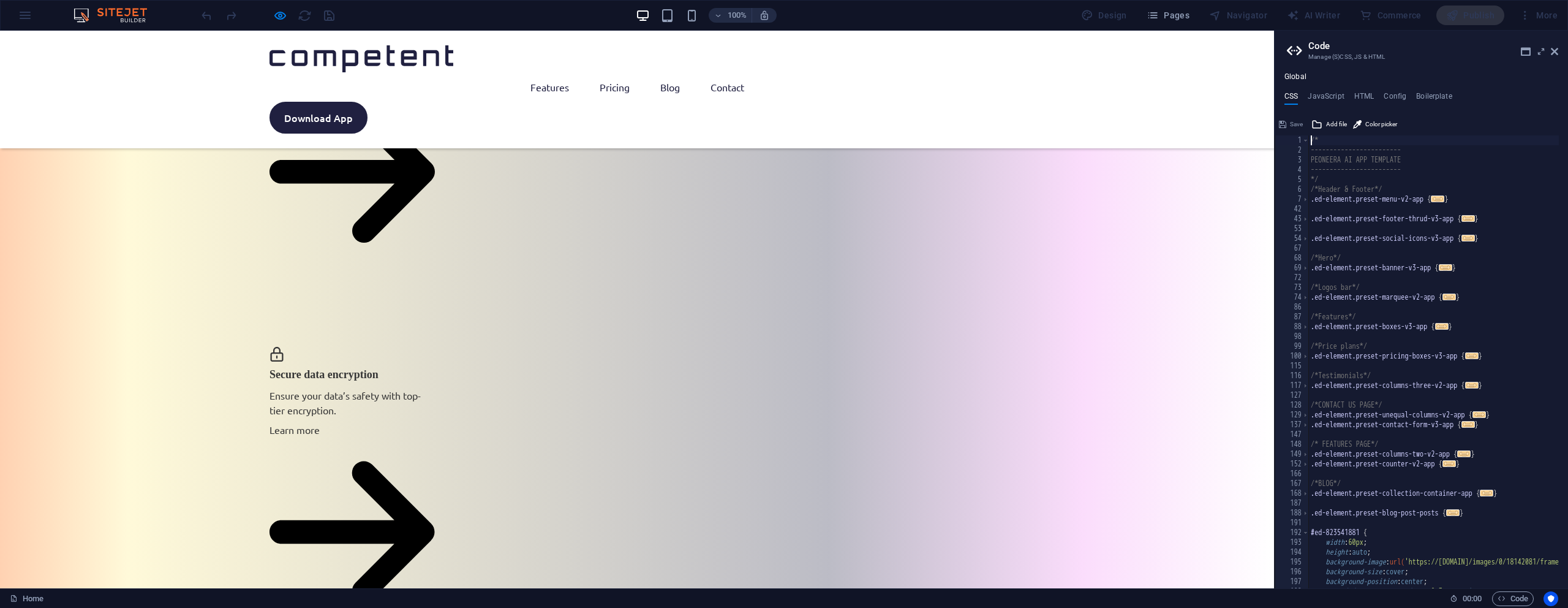scroll, scrollTop: 177, scrollLeft: 0, axis: vertical 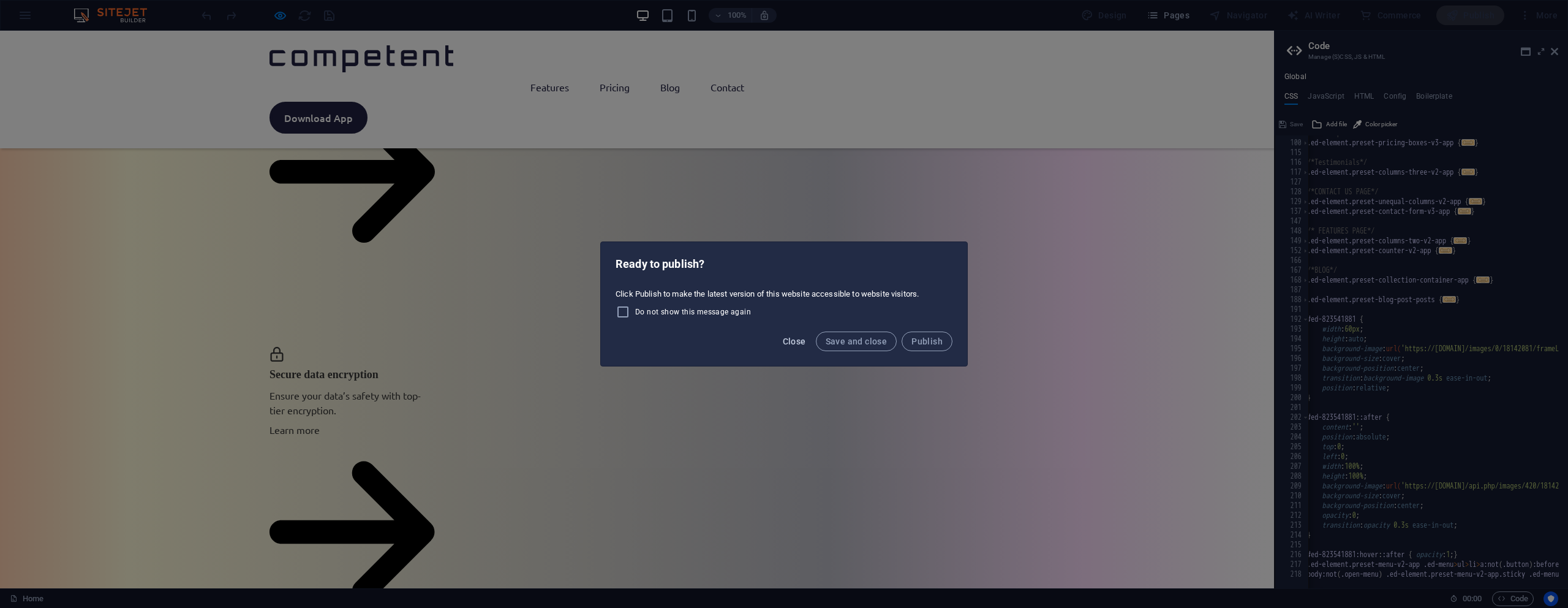 click on "Close" at bounding box center (794, 341) 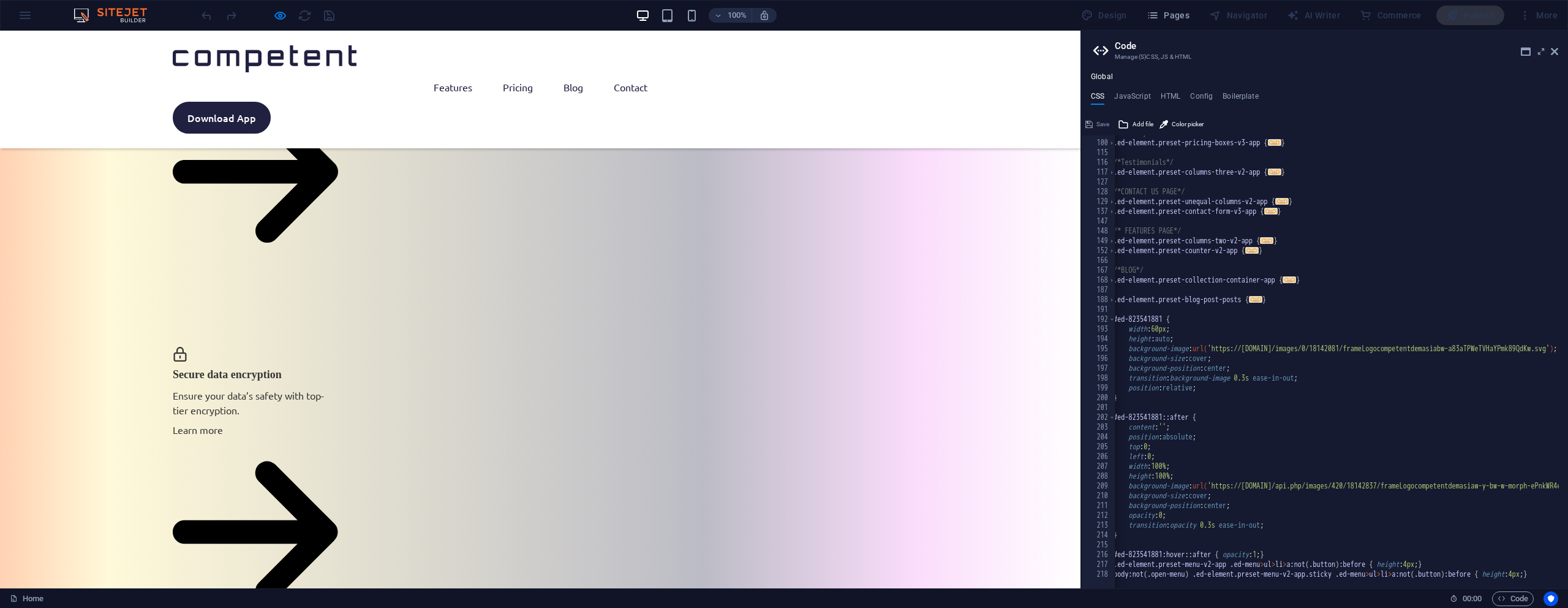 drag, startPoint x: 1276, startPoint y: 373, endPoint x: 1079, endPoint y: 374, distance: 197.00254 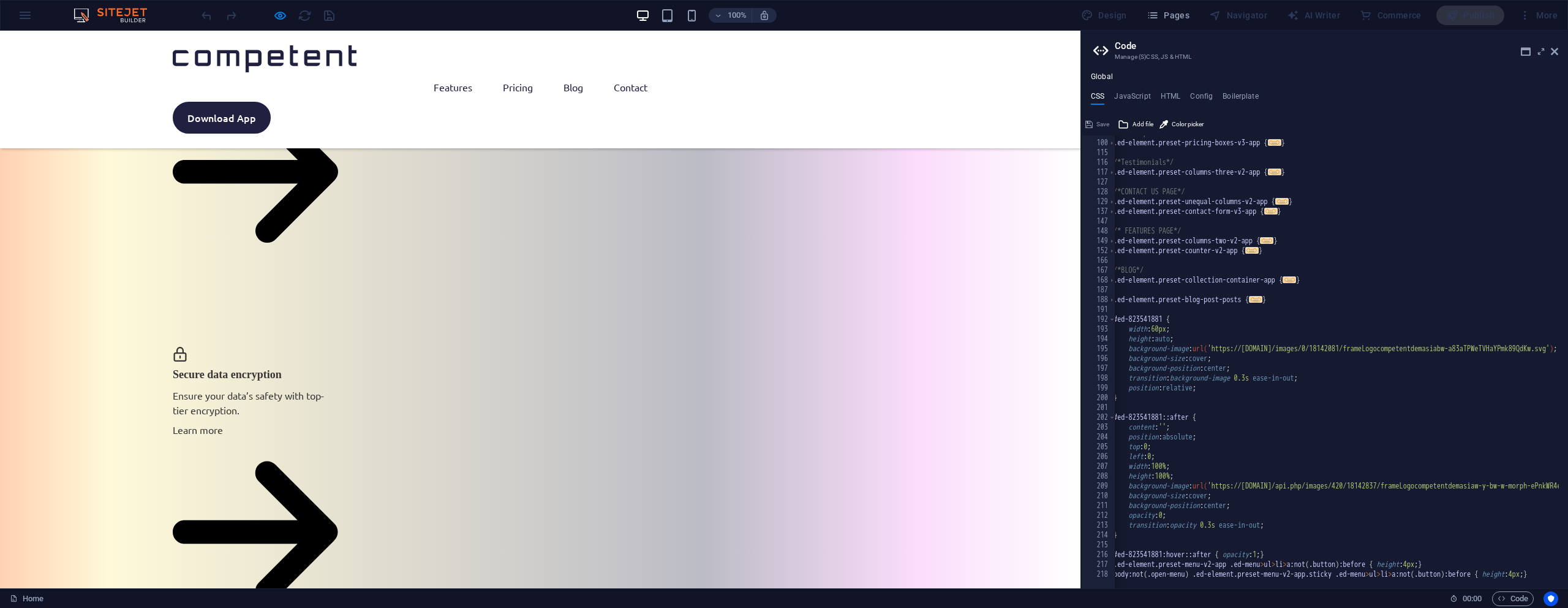scroll, scrollTop: 0, scrollLeft: 0, axis: both 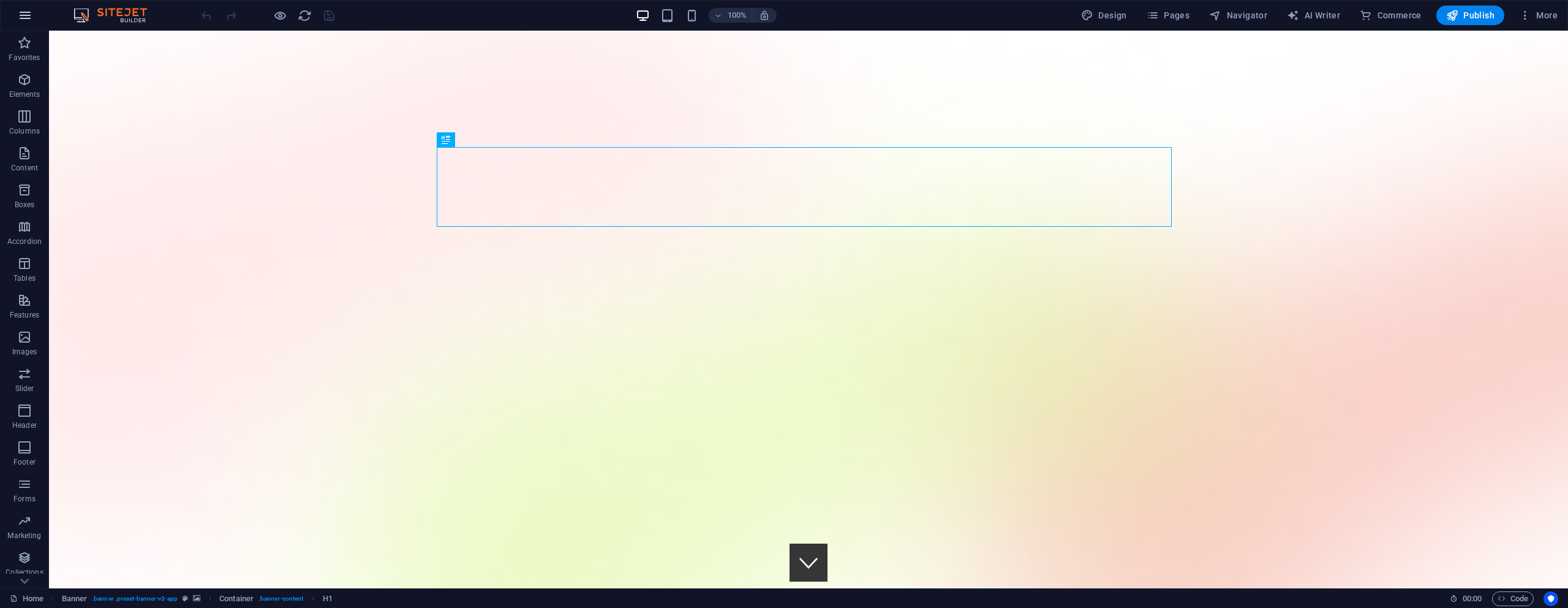 click at bounding box center [25, 15] 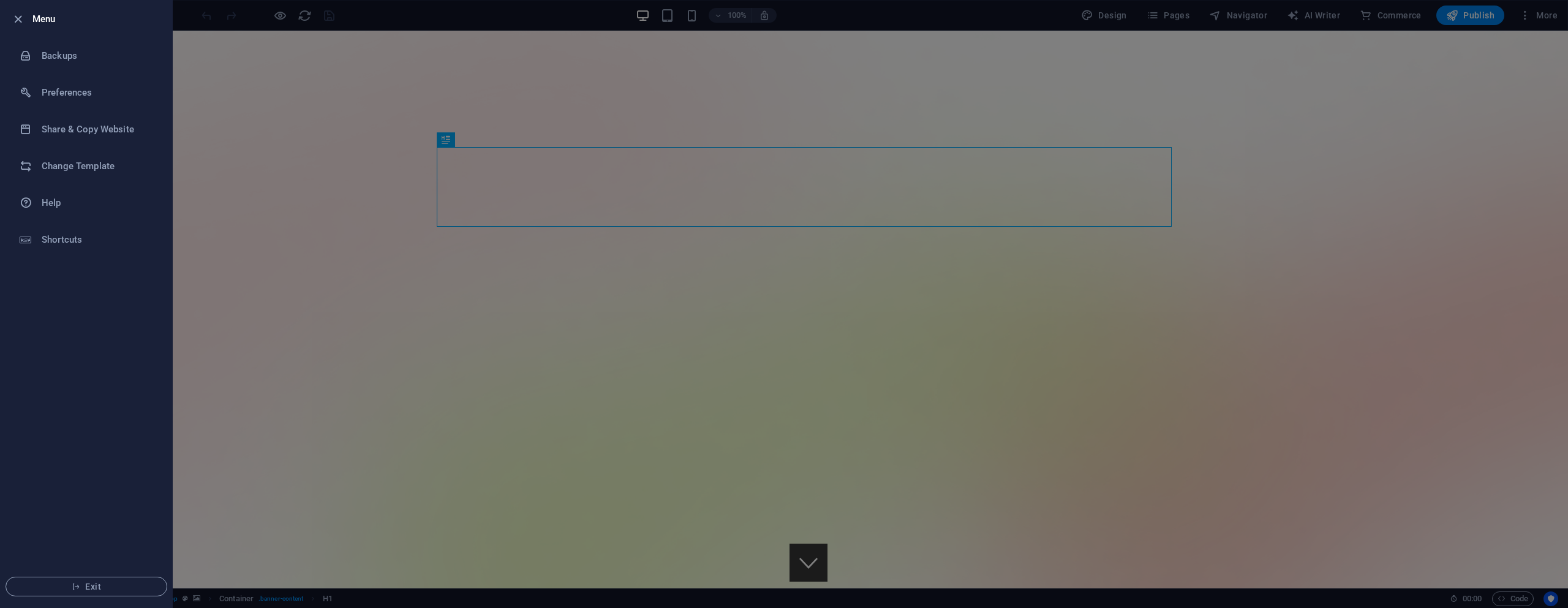 click at bounding box center [784, 304] 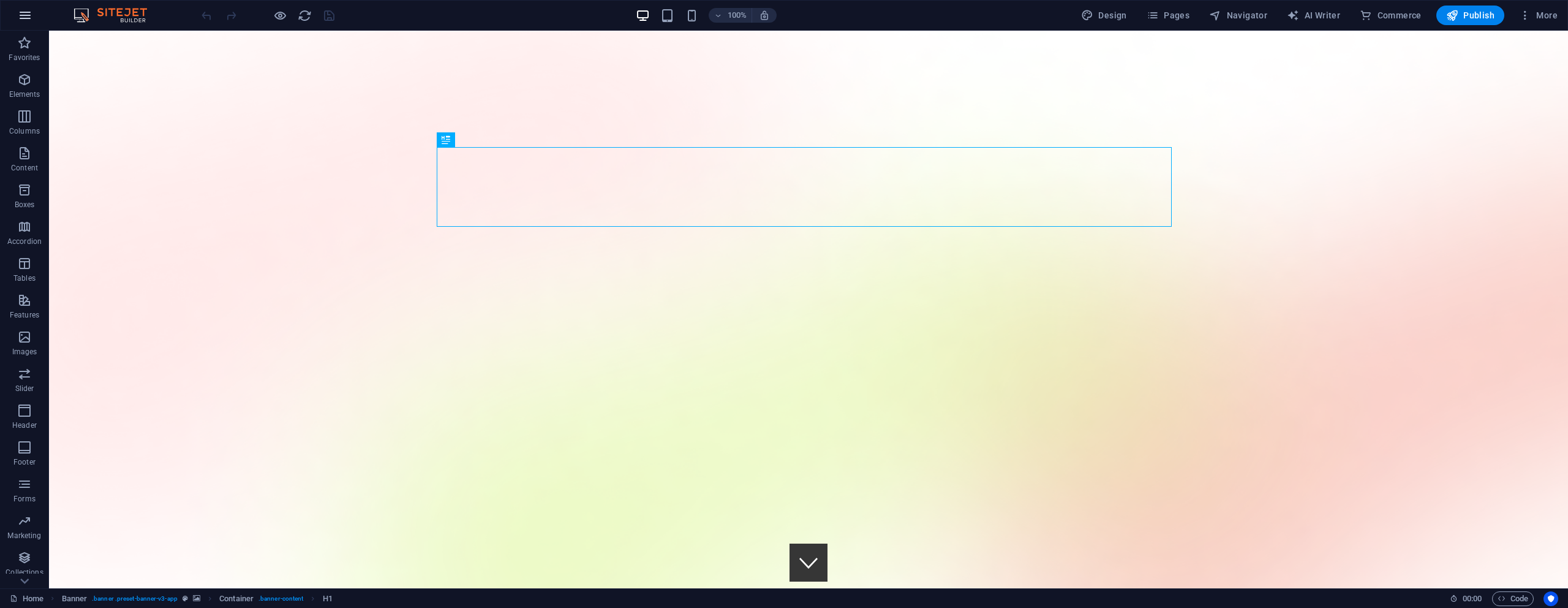 click at bounding box center [25, 15] 